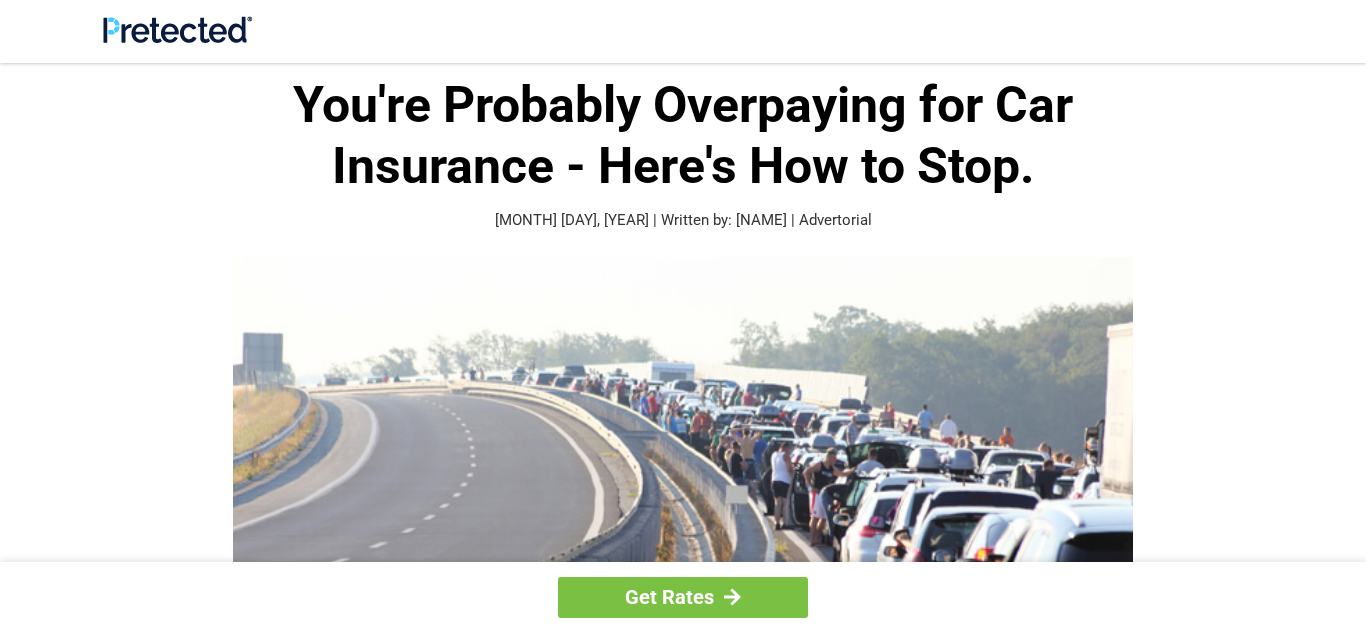 scroll, scrollTop: 0, scrollLeft: 0, axis: both 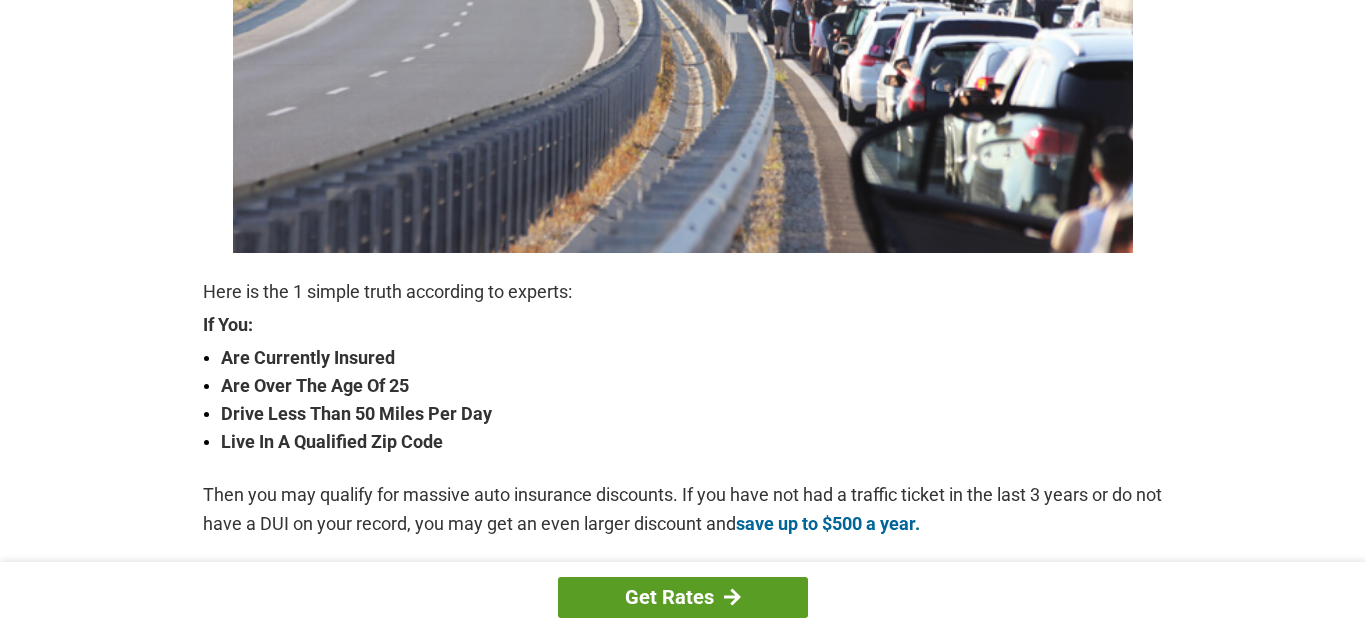 click on "Get Rates" at bounding box center [683, 597] 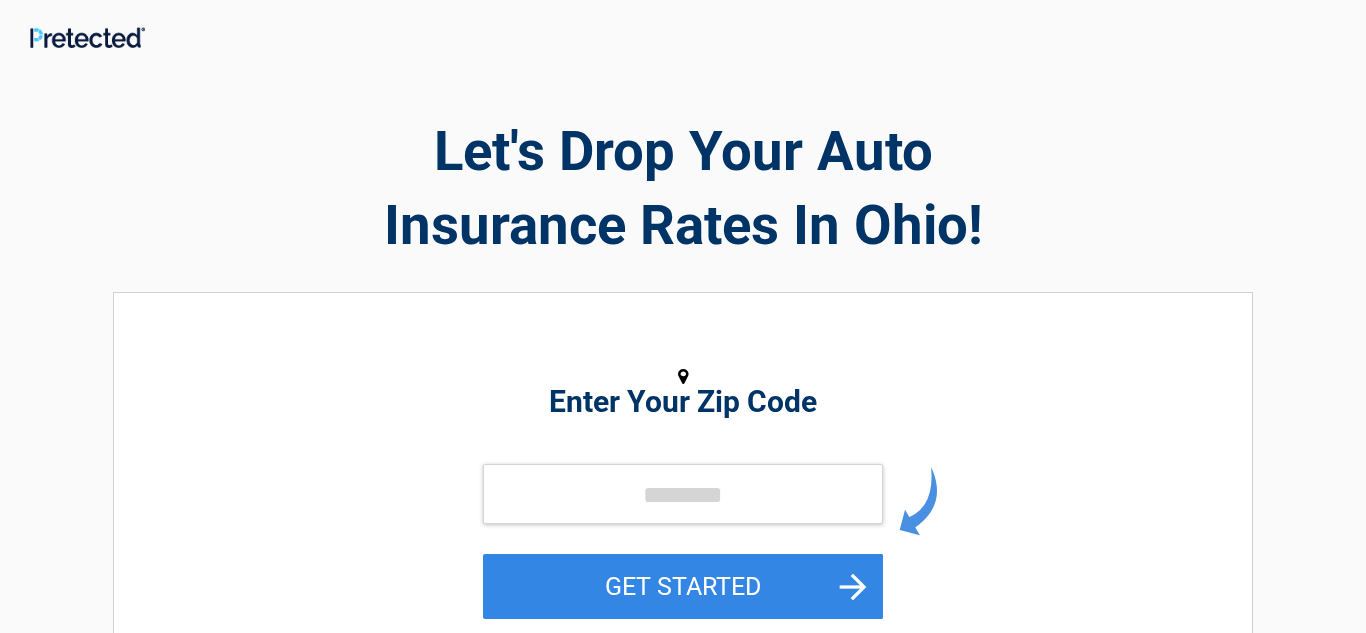 scroll, scrollTop: 0, scrollLeft: 0, axis: both 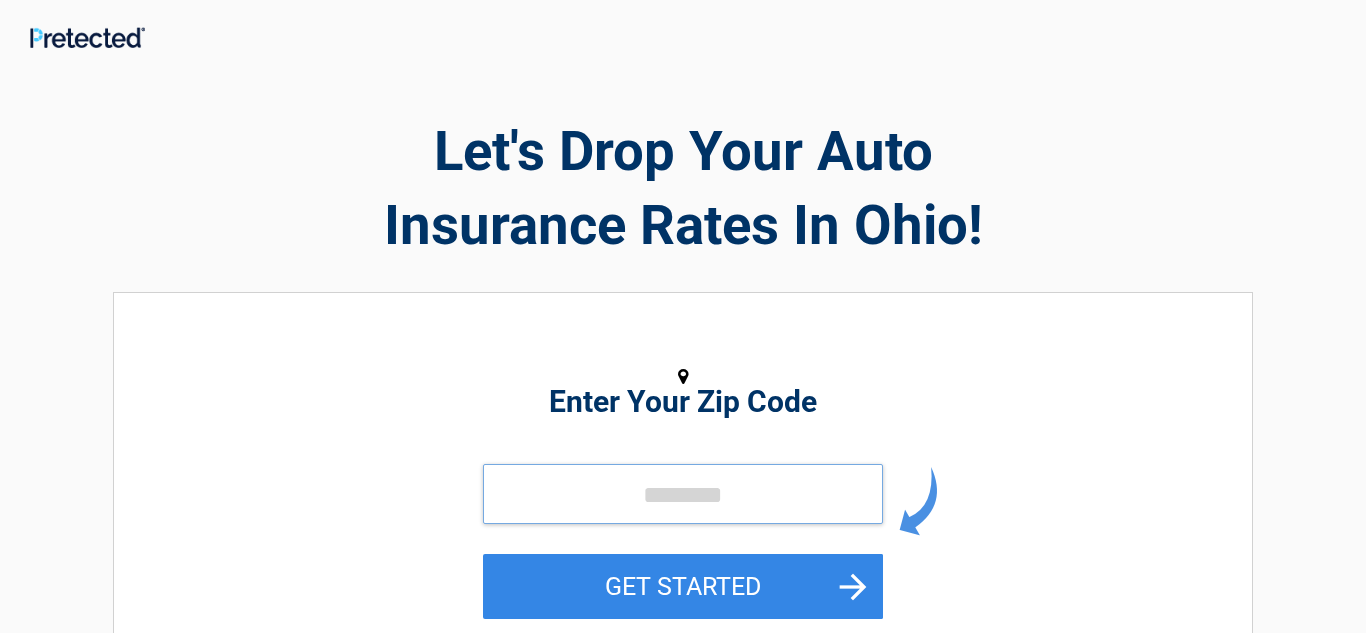click at bounding box center (683, 494) 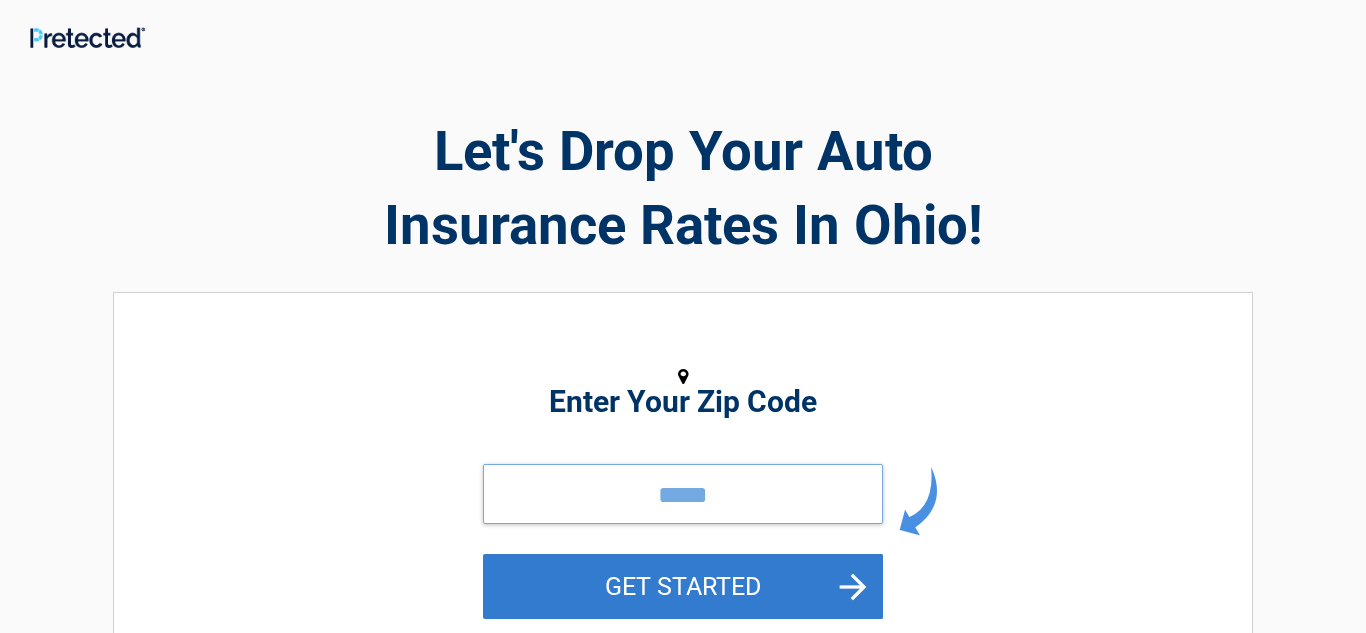 type on "*****" 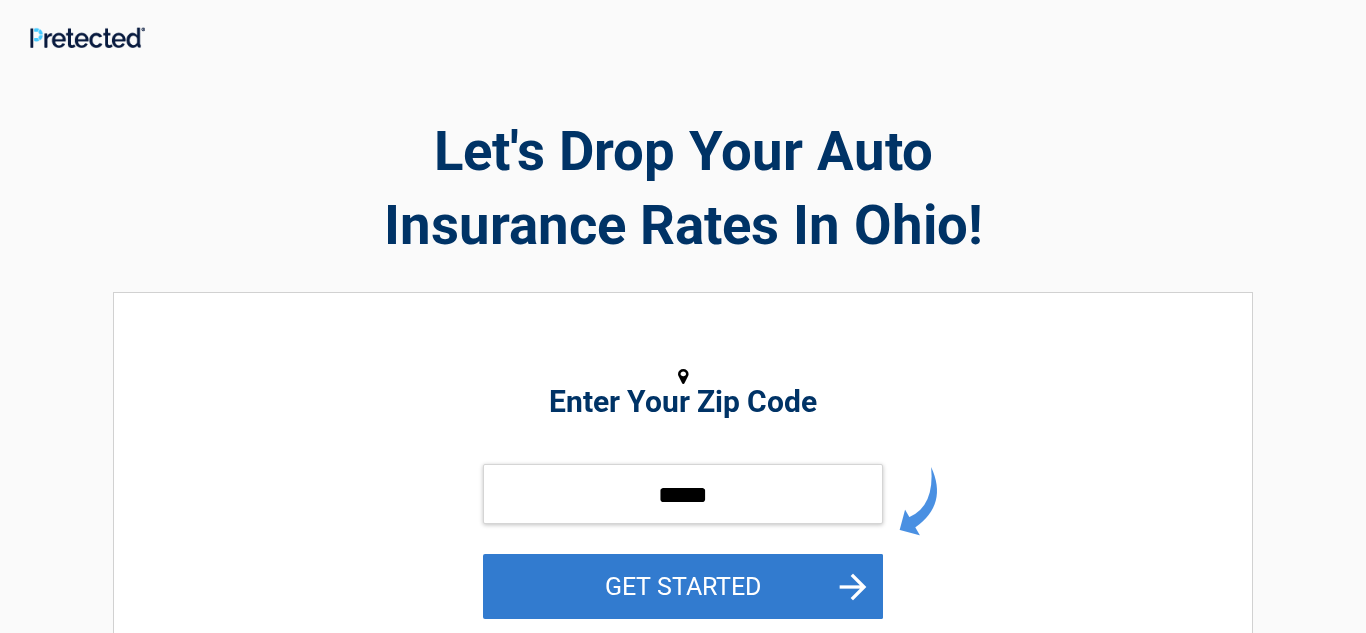 click on "GET STARTED" at bounding box center (683, 586) 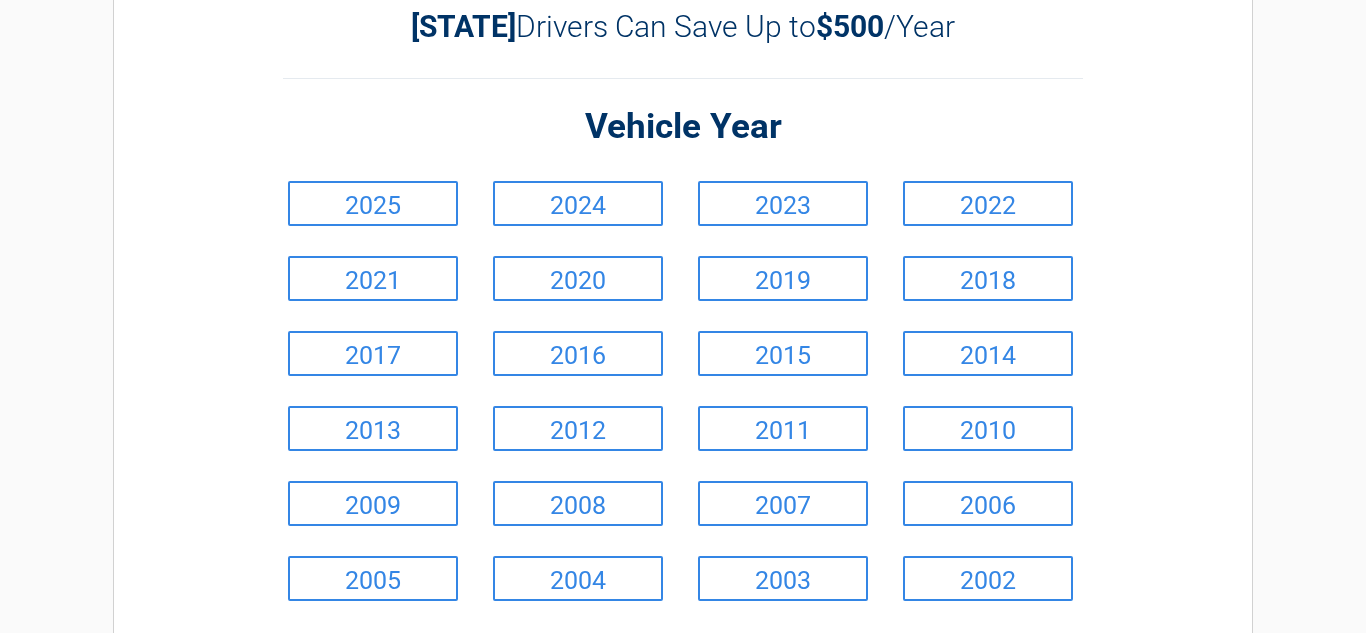 scroll, scrollTop: 127, scrollLeft: 0, axis: vertical 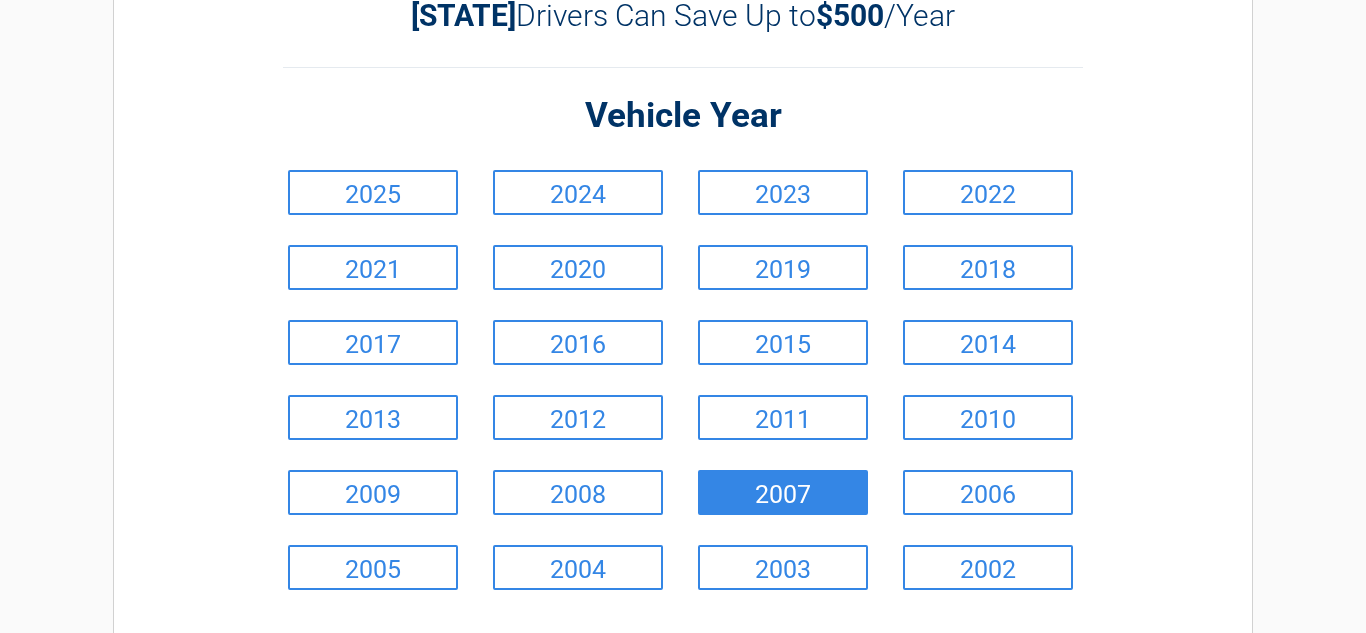 click on "2007" at bounding box center [783, 492] 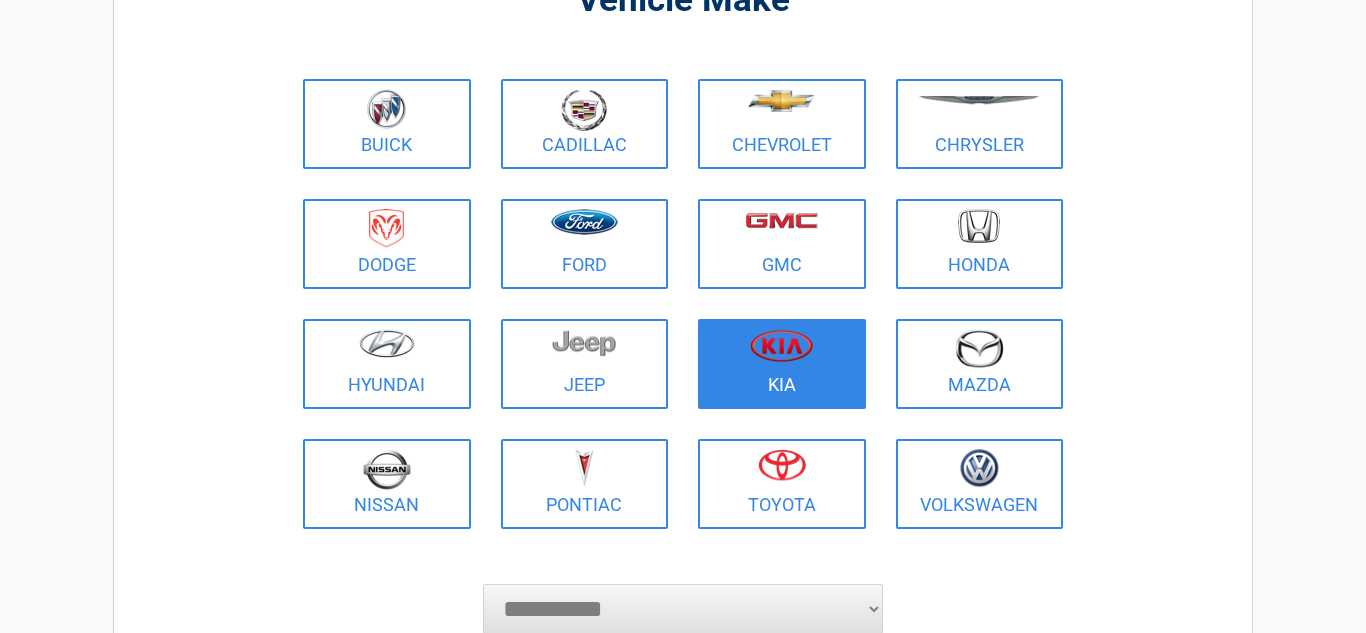 scroll, scrollTop: 196, scrollLeft: 0, axis: vertical 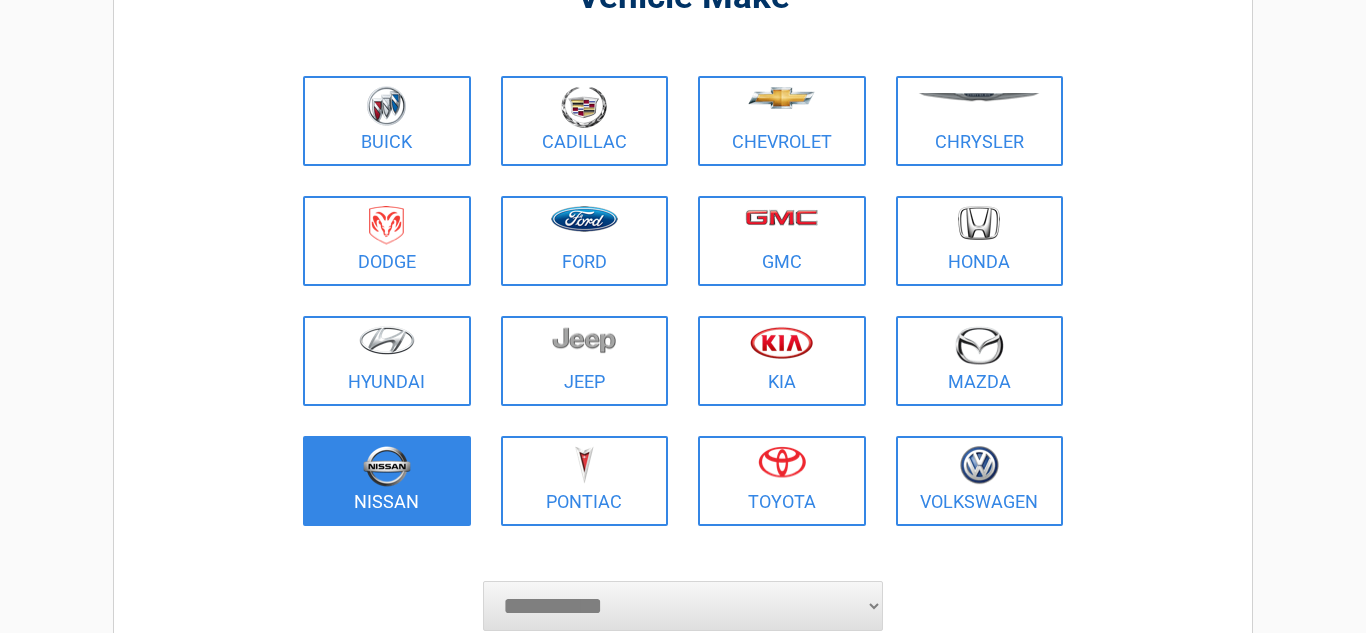click at bounding box center [387, 466] 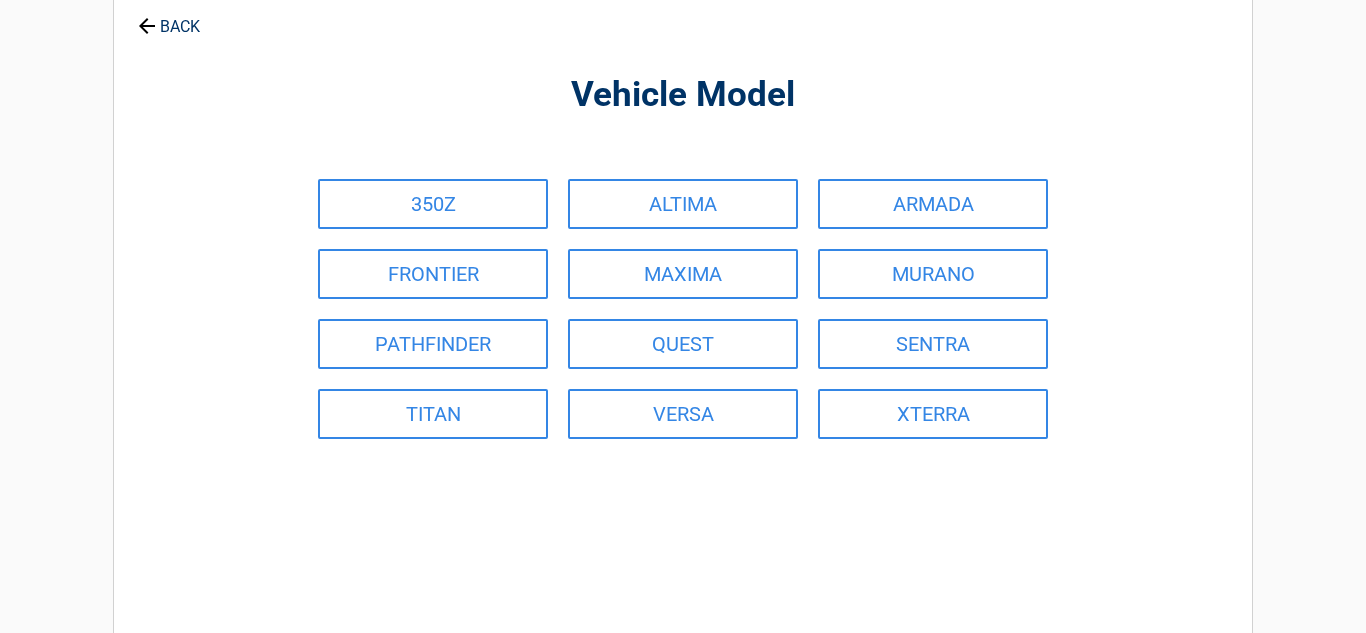 scroll, scrollTop: 0, scrollLeft: 0, axis: both 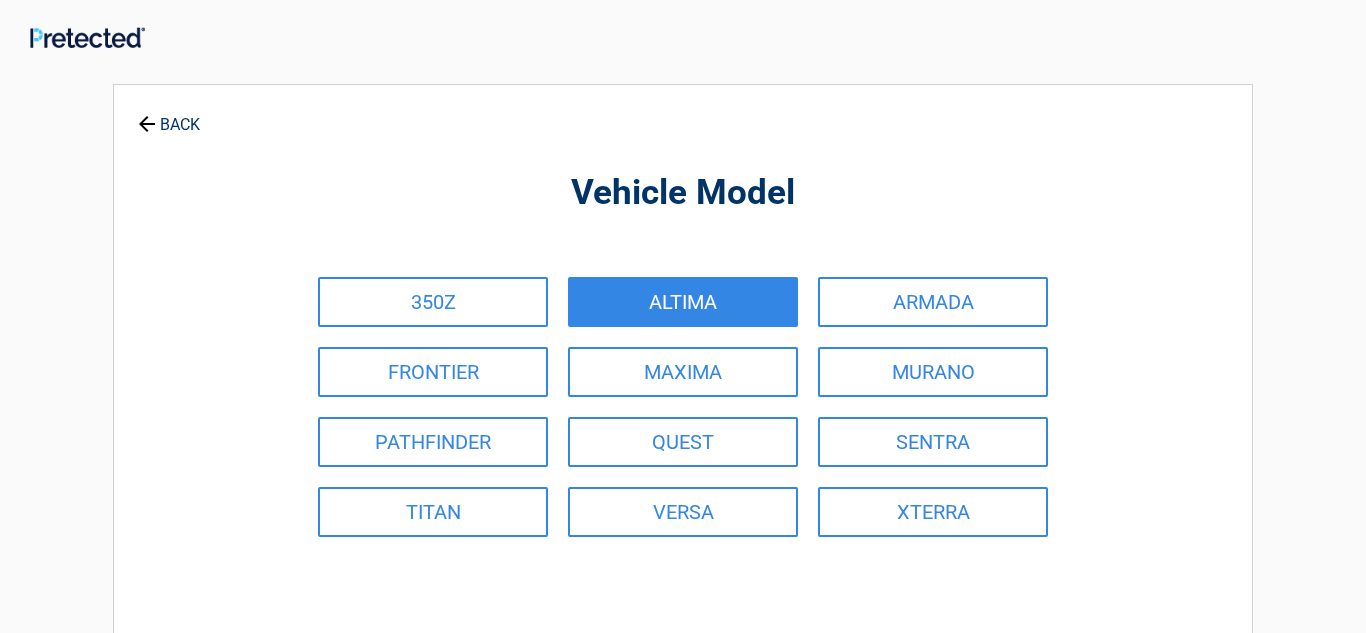 click on "ALTIMA" at bounding box center [683, 302] 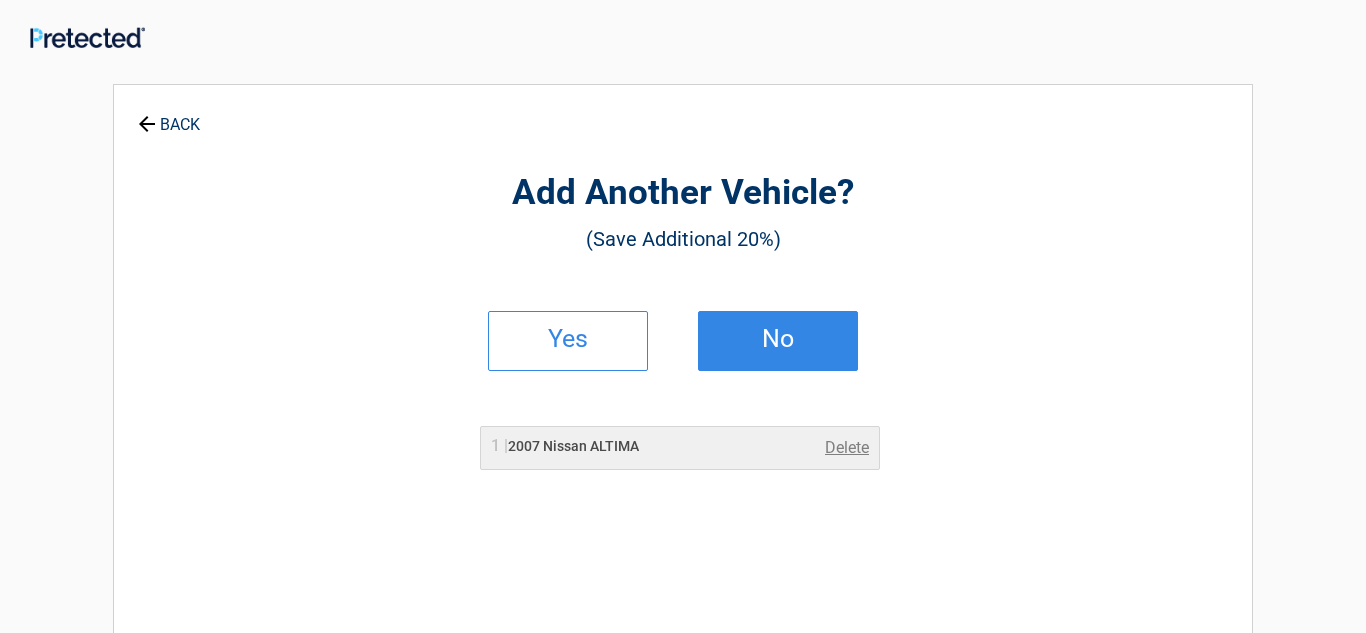 click on "No" at bounding box center [778, 339] 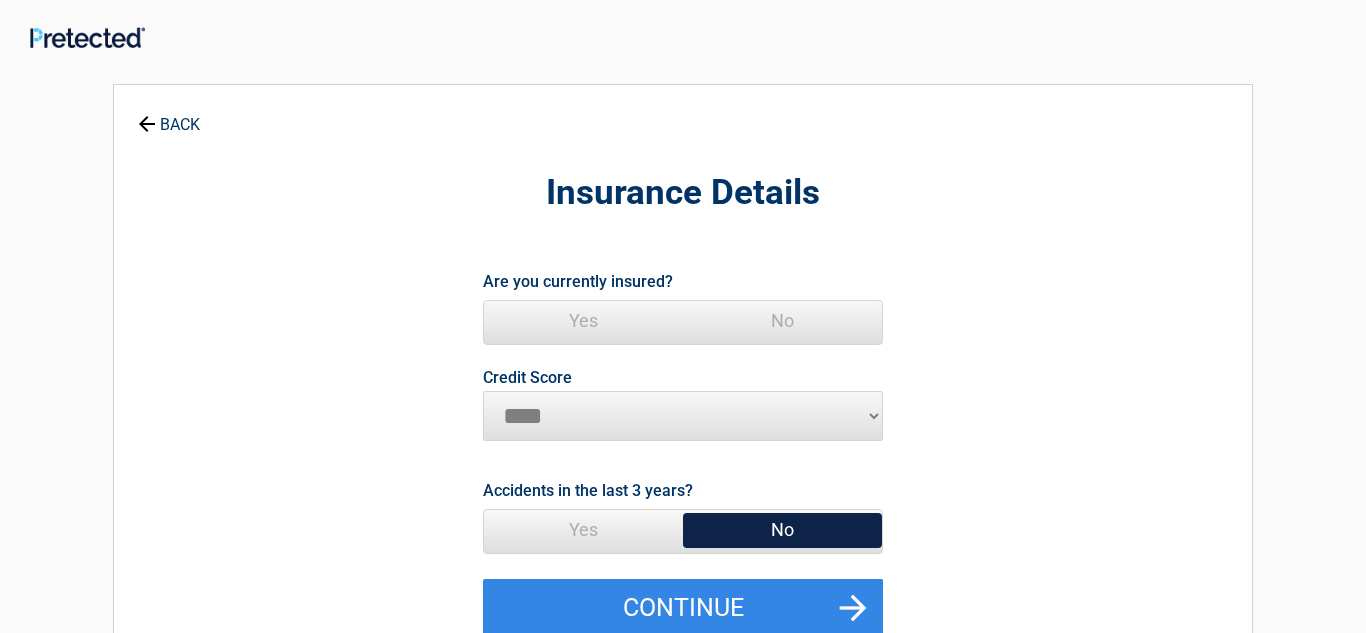 click on "Yes" at bounding box center [583, 321] 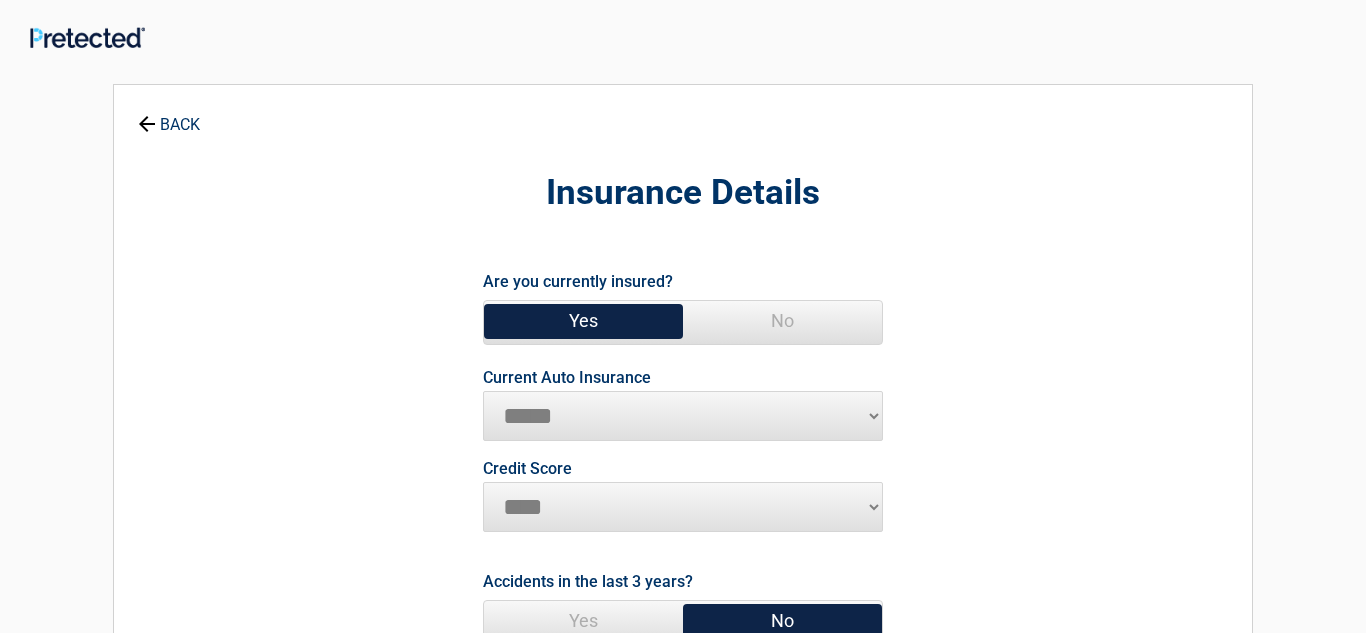click on "Current Auto Insurance" at bounding box center [567, 378] 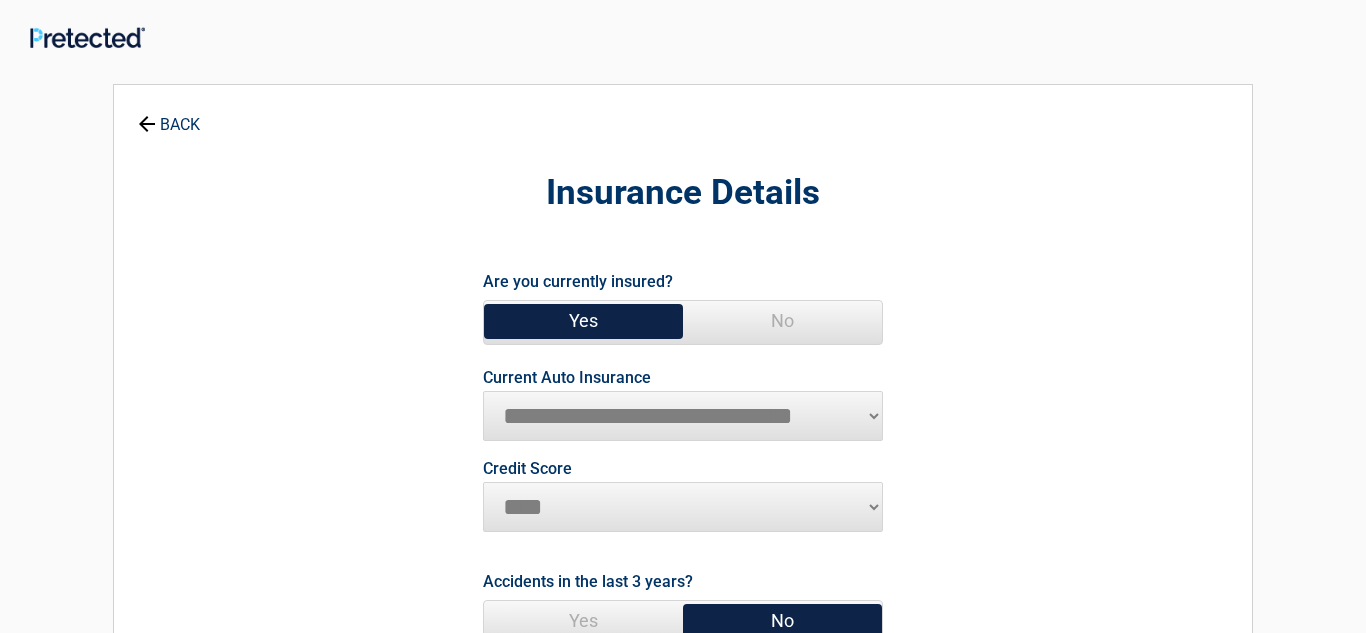 click on "**********" at bounding box center (683, 416) 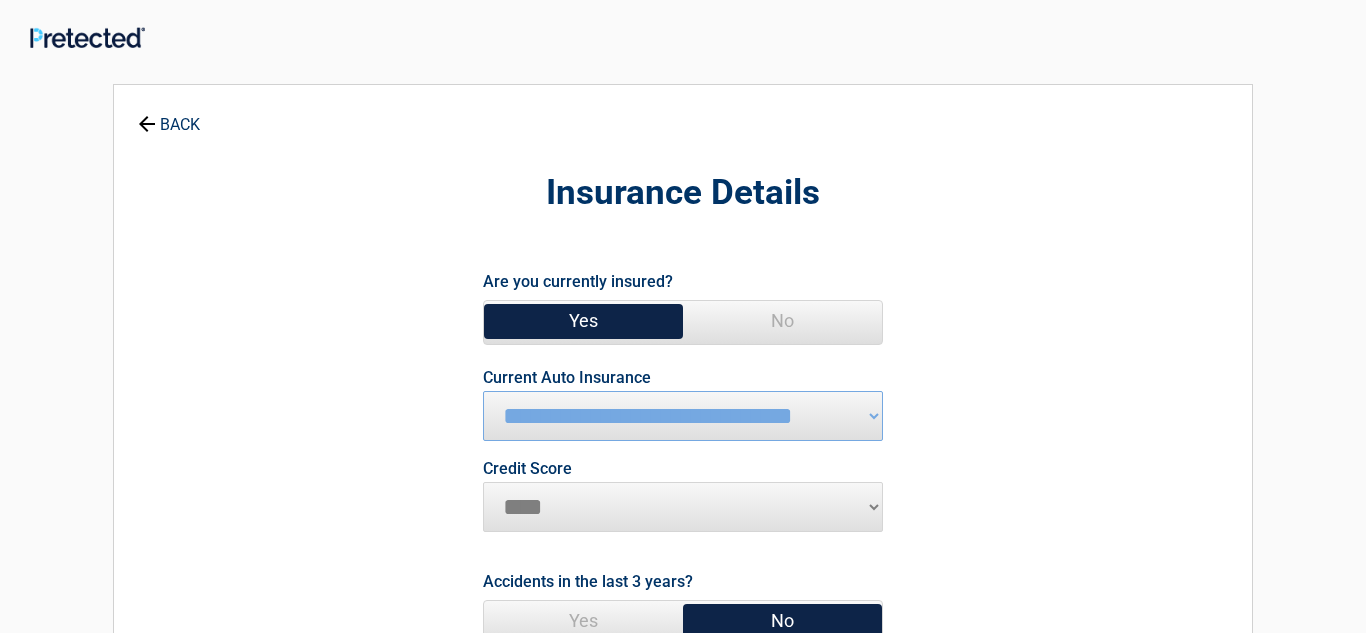 click on "*********
****
*******
****" at bounding box center [683, 507] 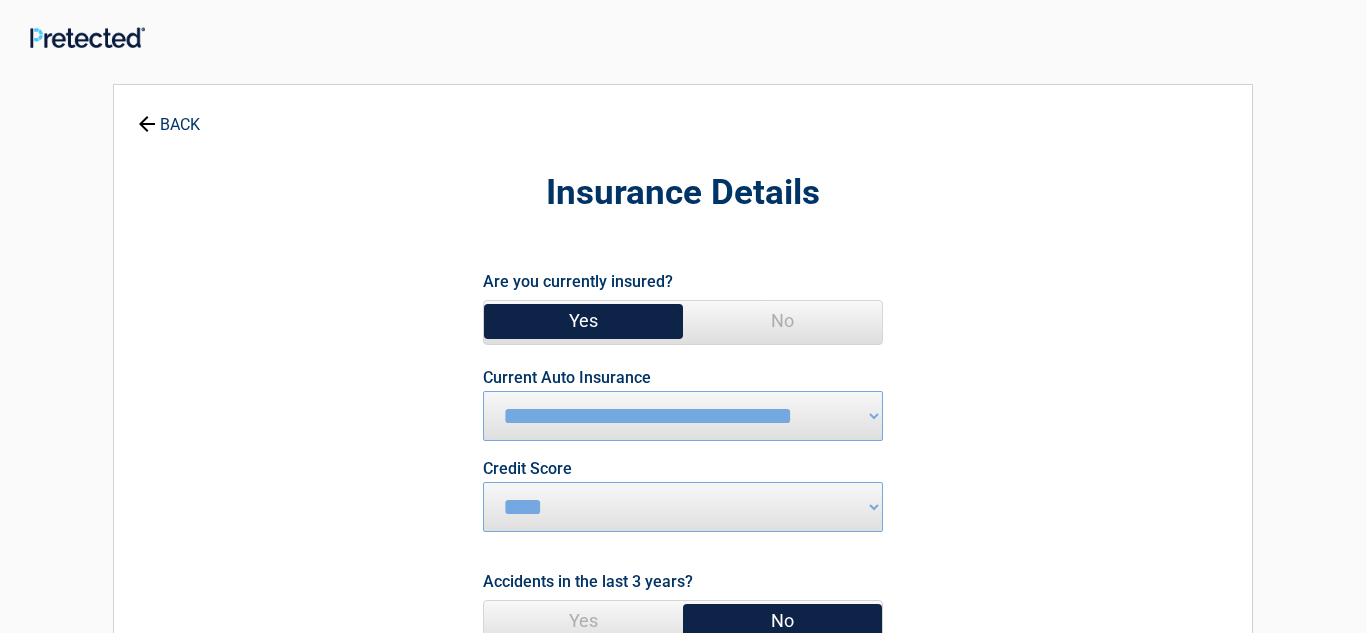 click on "No" at bounding box center [782, 621] 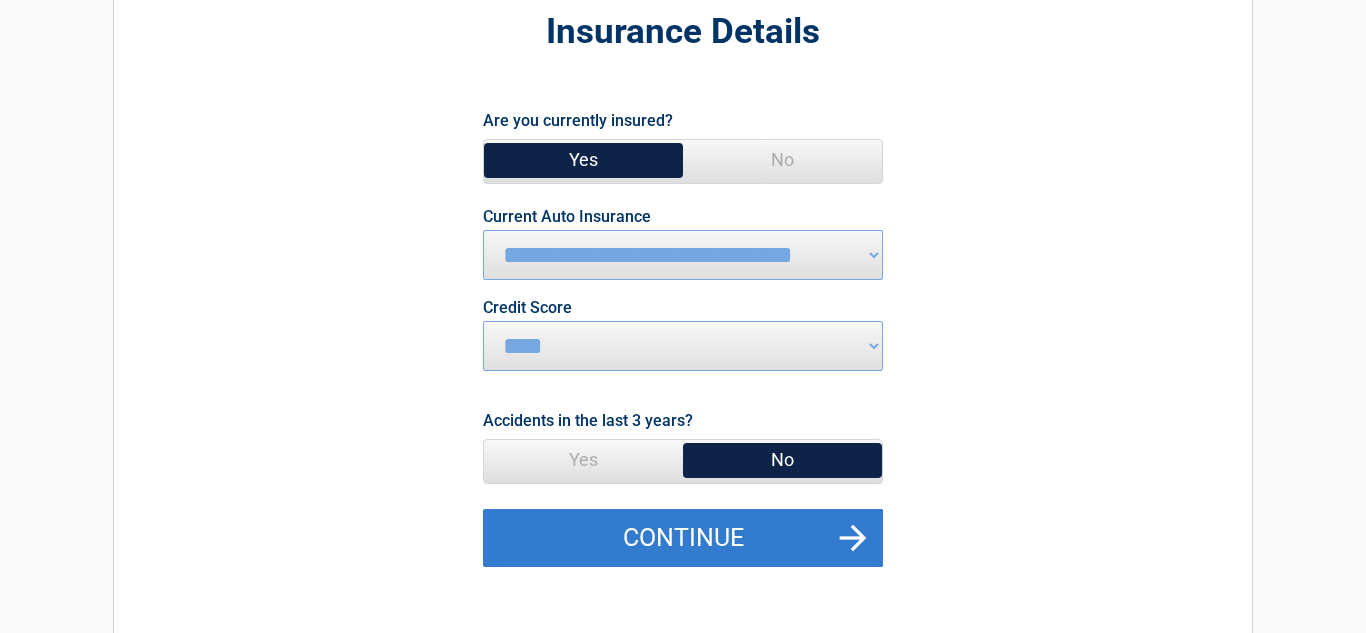 scroll, scrollTop: 163, scrollLeft: 0, axis: vertical 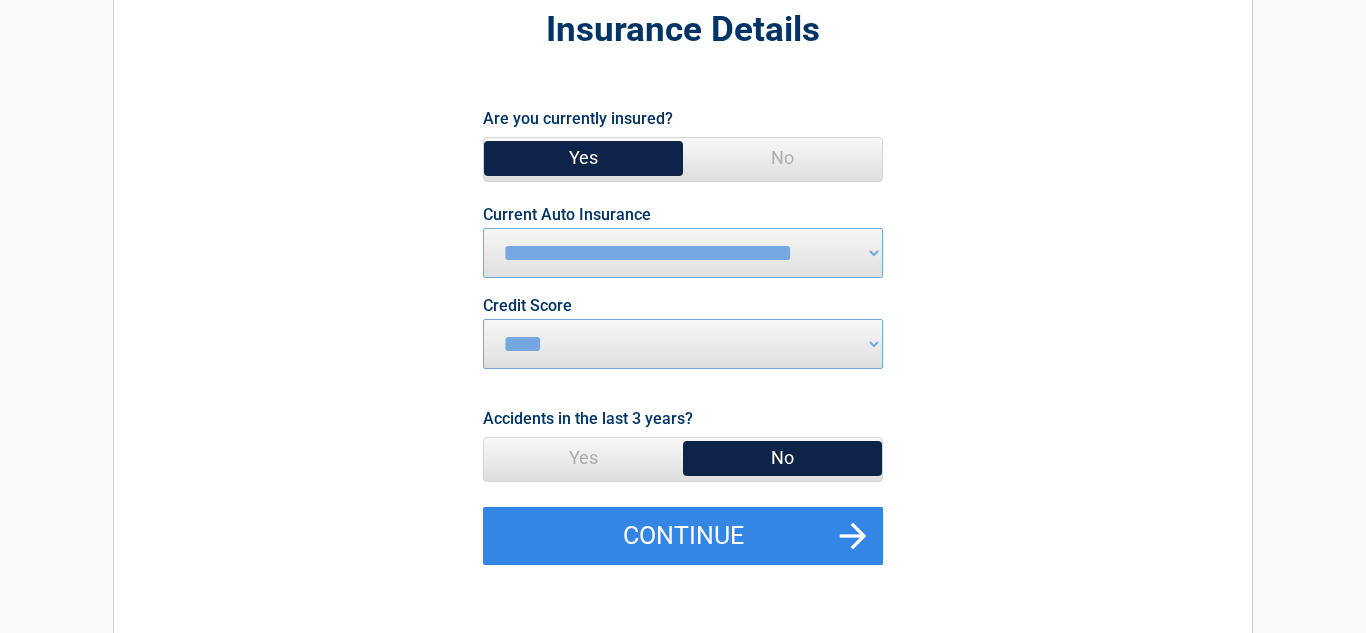click on "No" at bounding box center [782, 458] 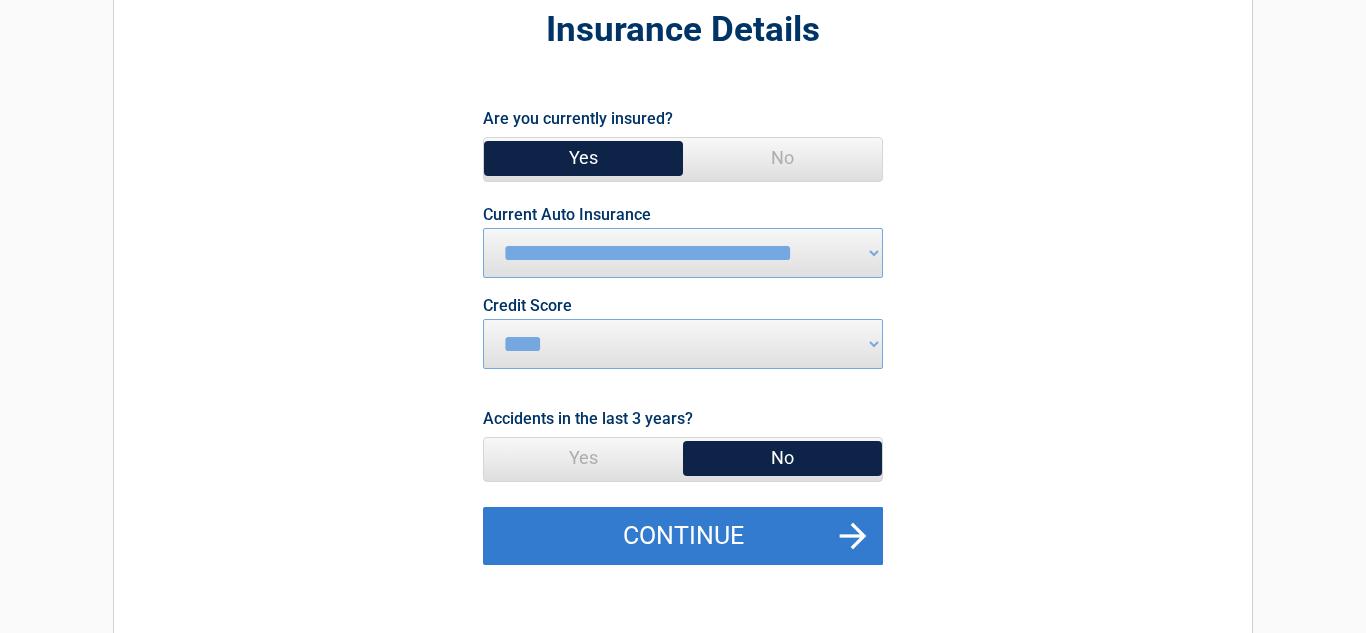 click on "Continue" at bounding box center (683, 536) 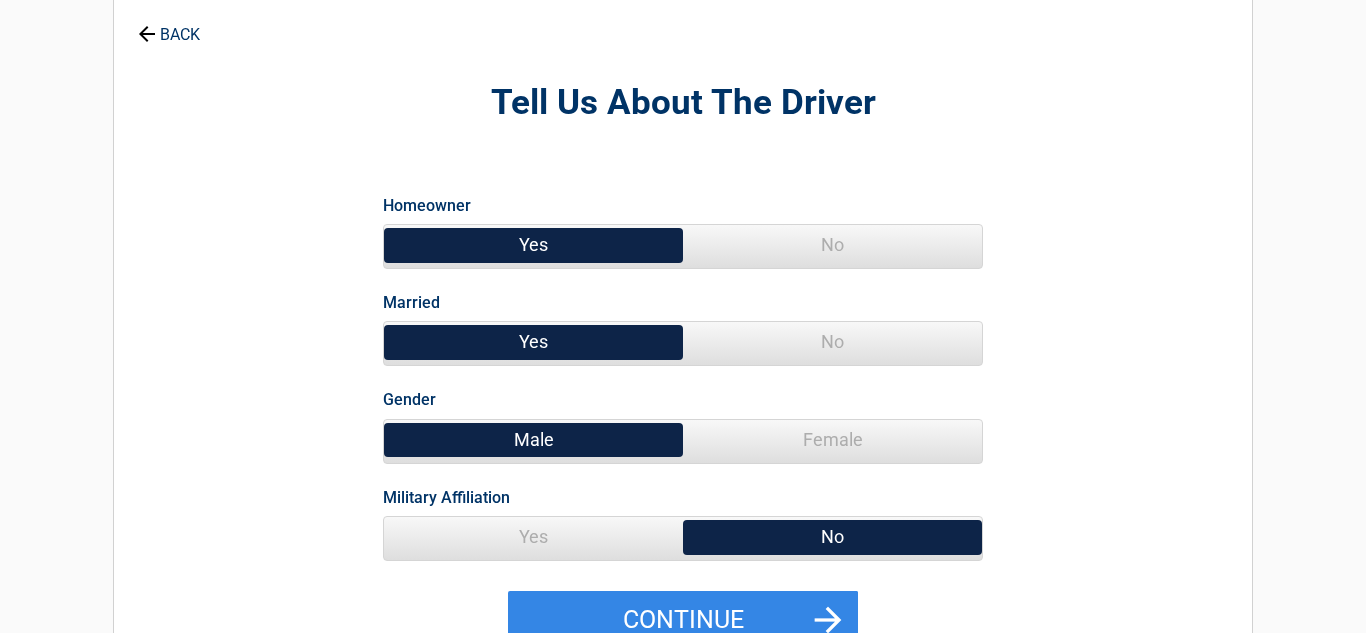 scroll, scrollTop: 0, scrollLeft: 0, axis: both 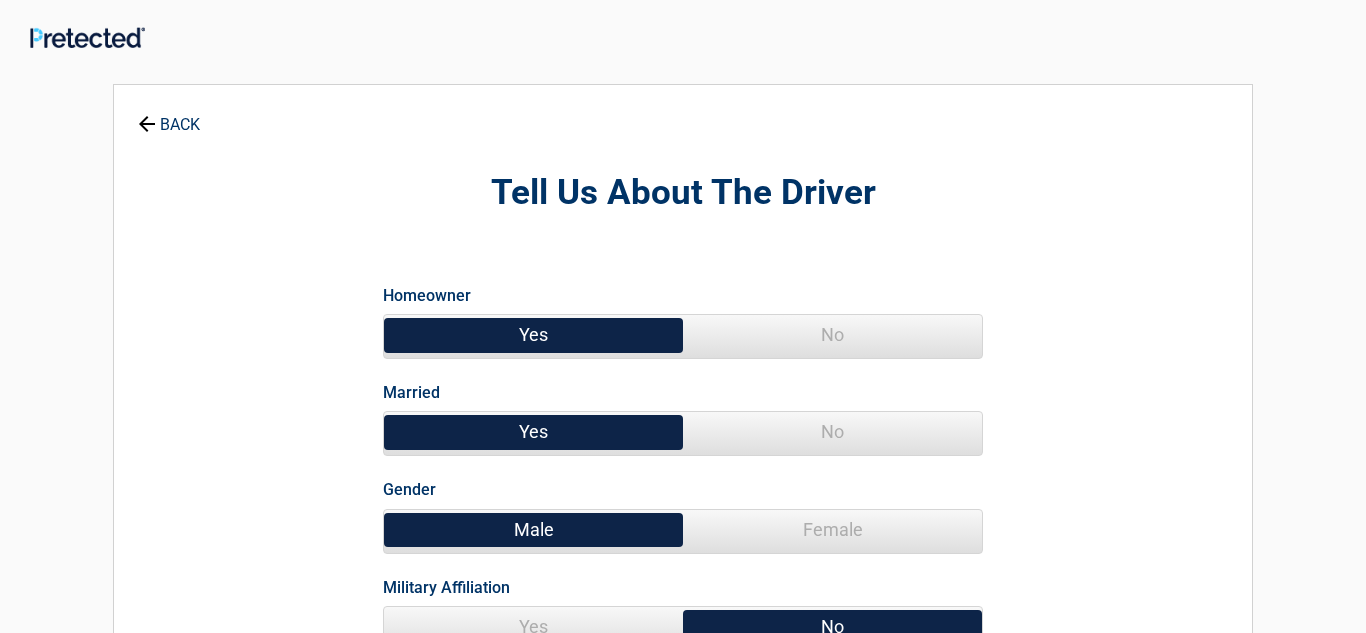 click on "Yes" at bounding box center (533, 335) 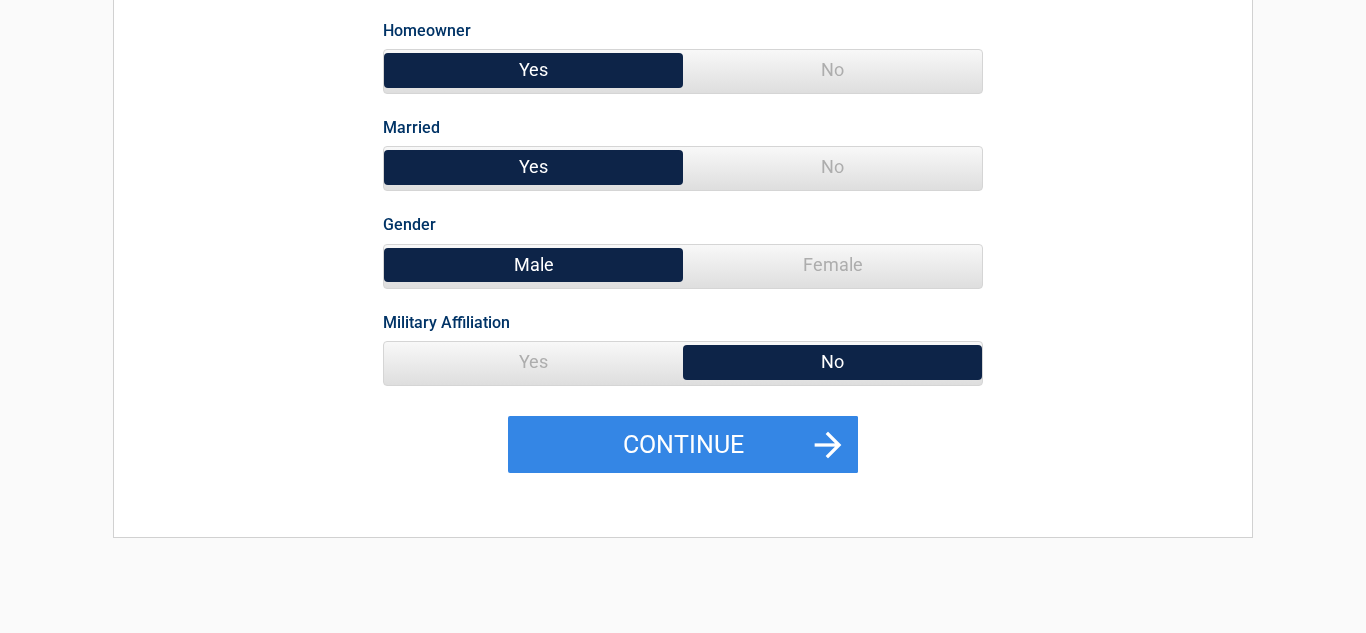 scroll, scrollTop: 270, scrollLeft: 0, axis: vertical 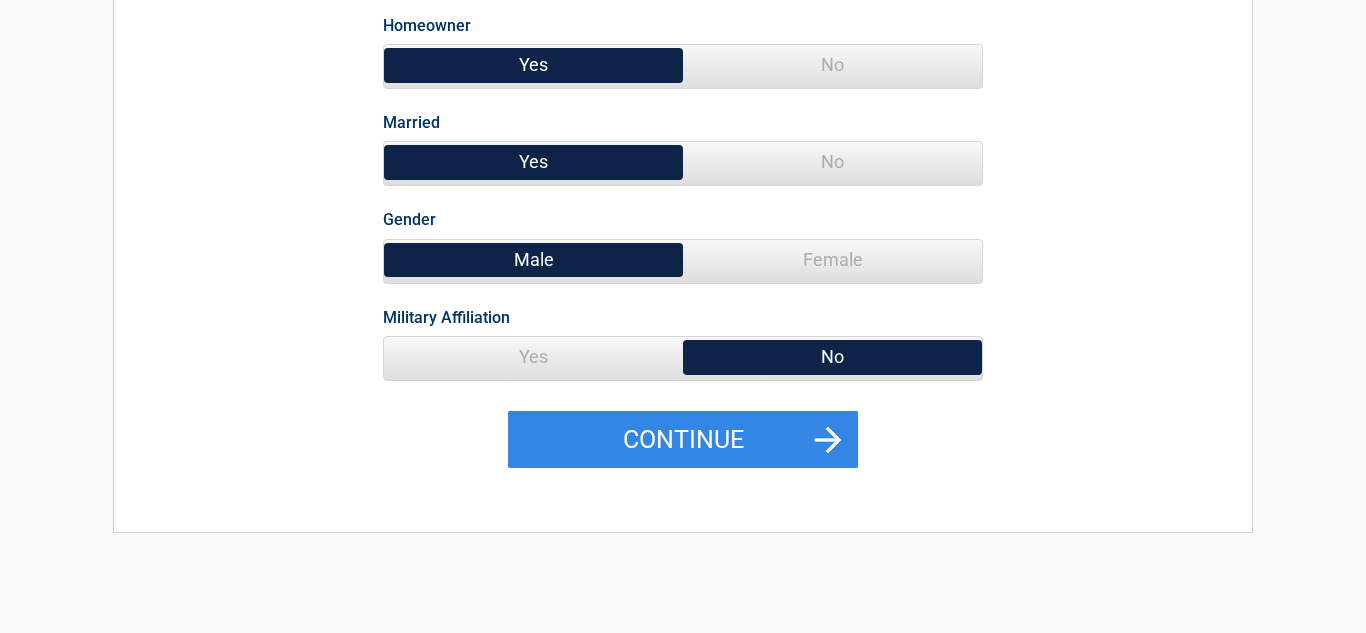 click on "Female" at bounding box center (832, 260) 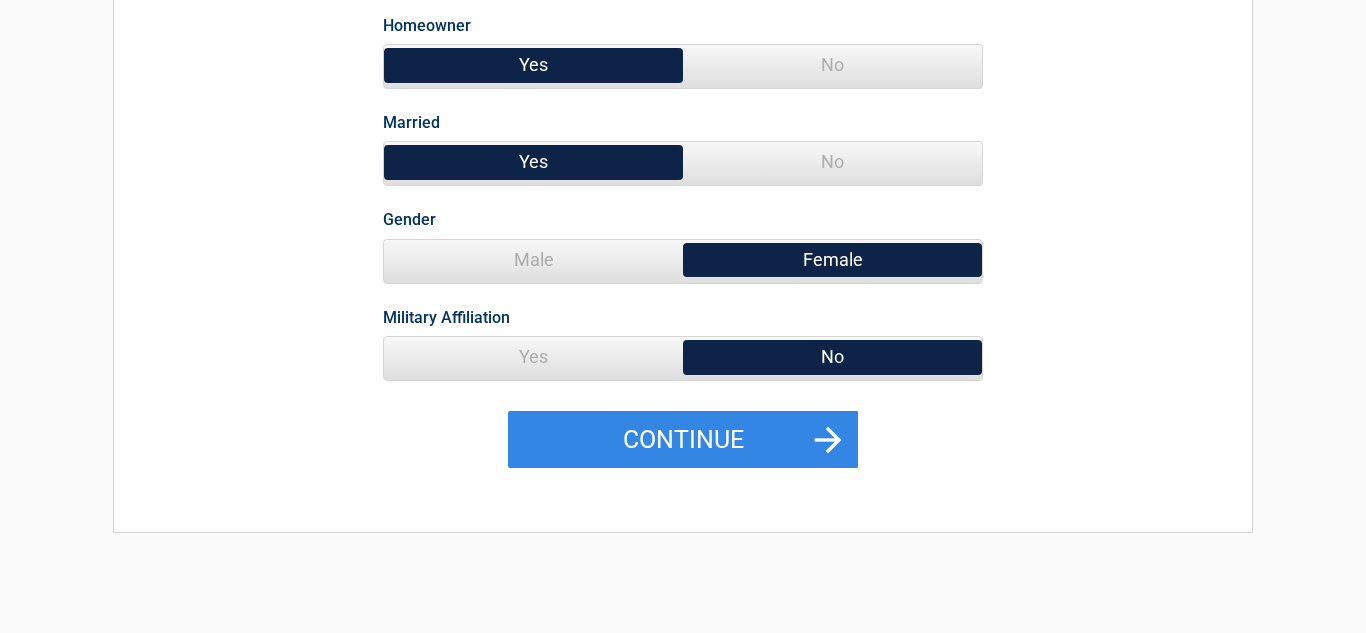 click on "No" at bounding box center (832, 357) 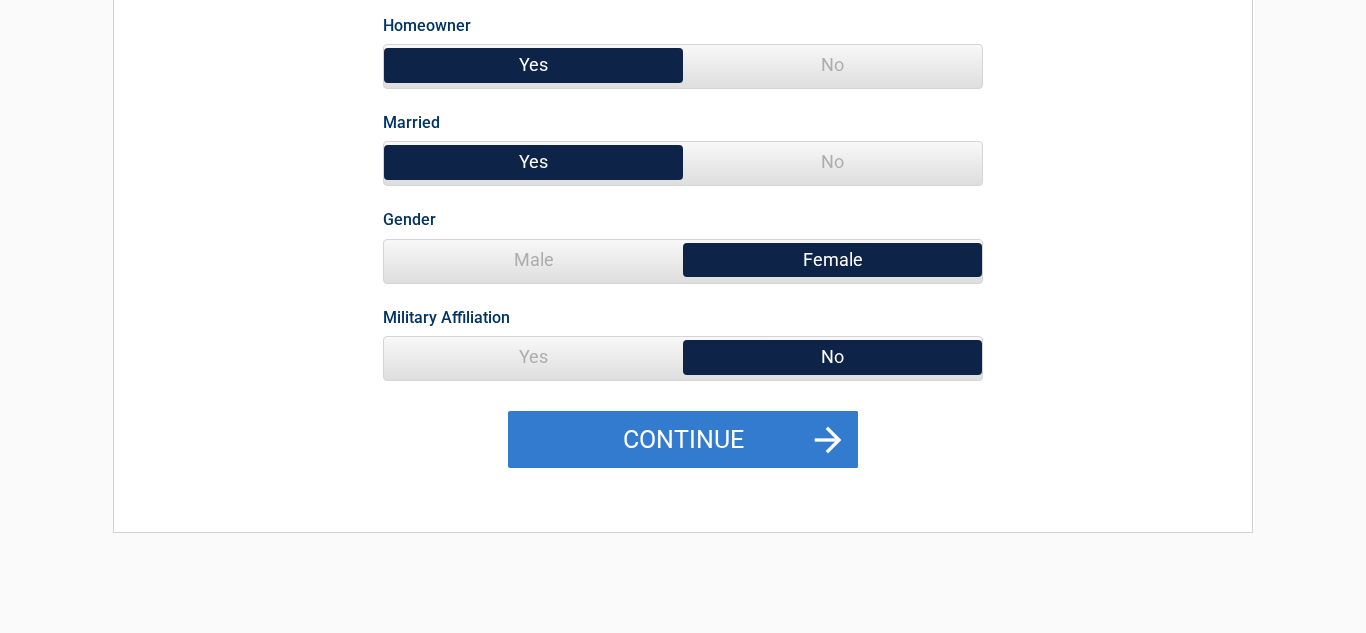 click on "Continue" at bounding box center [683, 440] 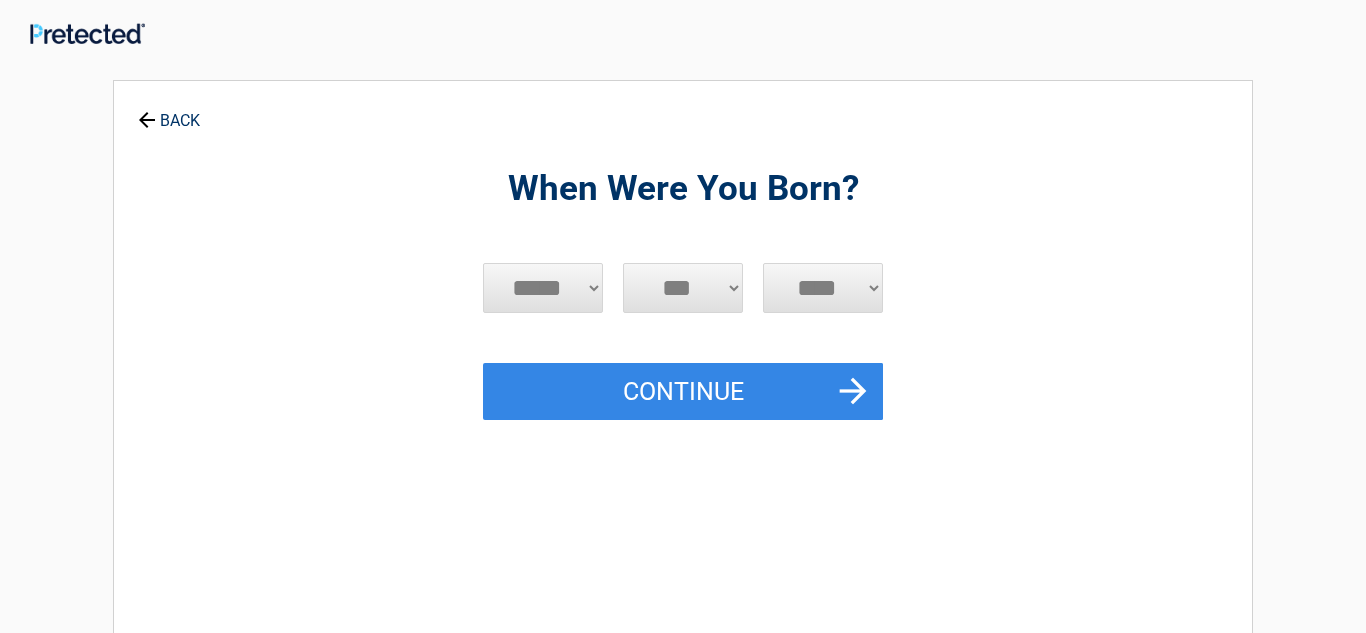 scroll, scrollTop: 0, scrollLeft: 0, axis: both 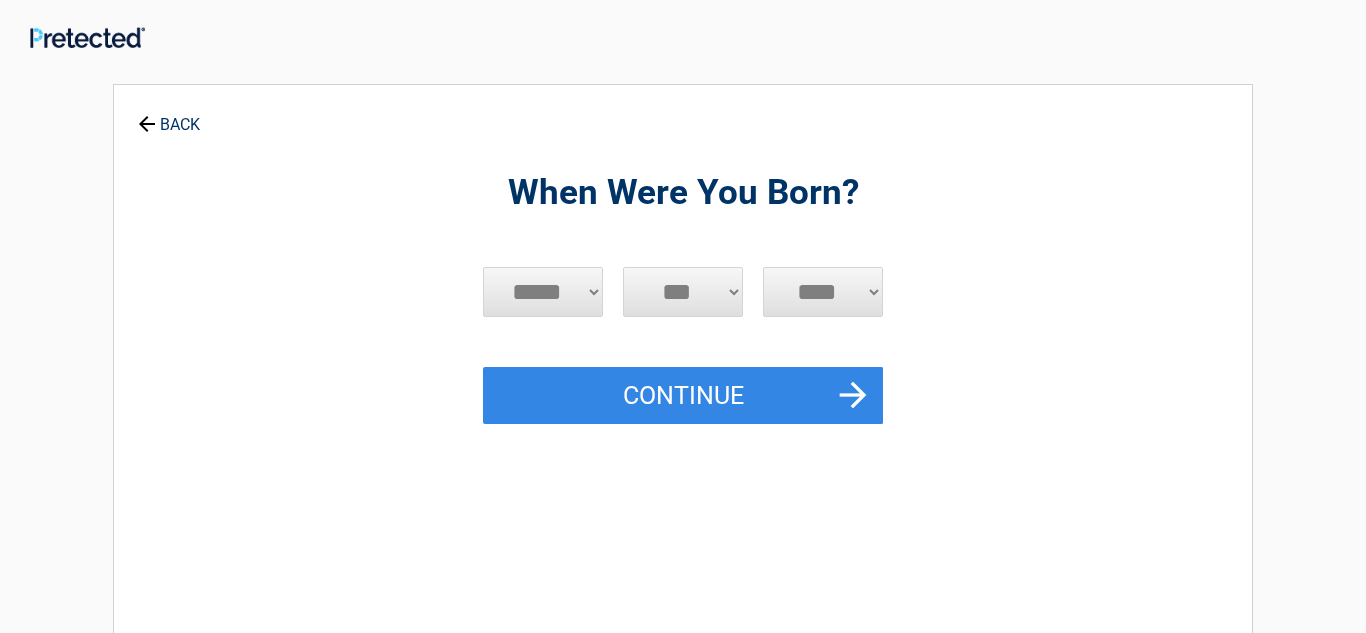 click on "*****
***
***
***
***
***
***
***
***
***
***
***
***" at bounding box center [543, 292] 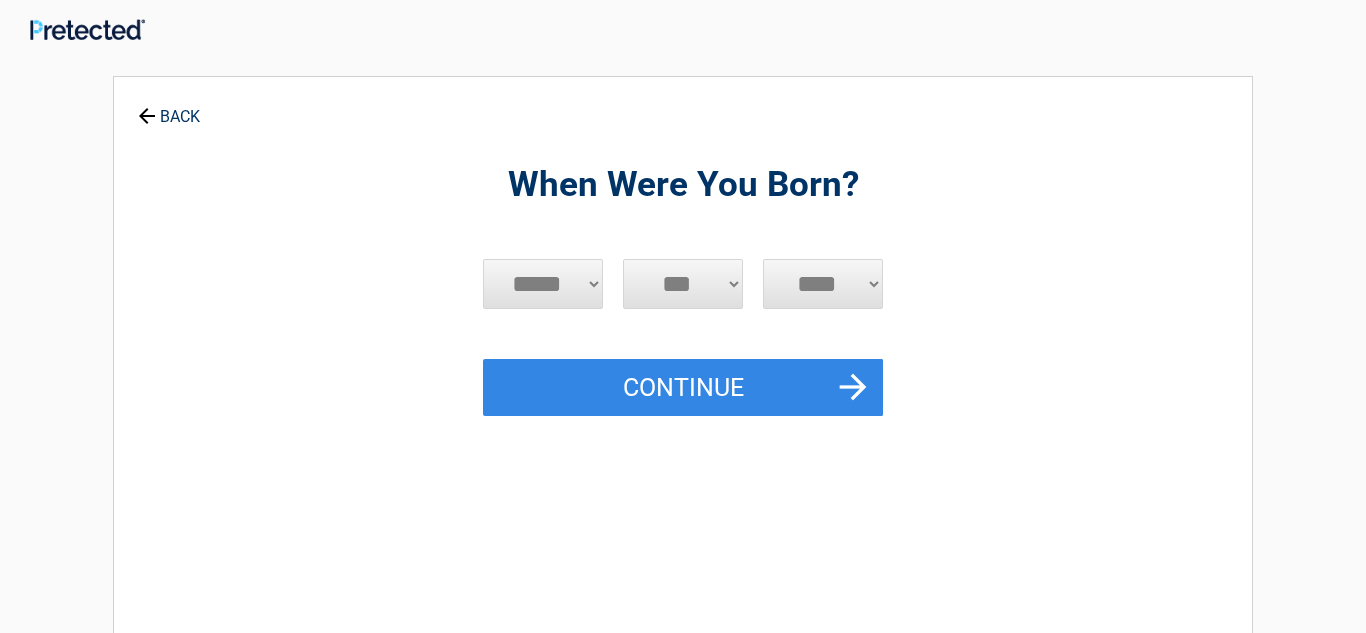 scroll, scrollTop: 0, scrollLeft: 0, axis: both 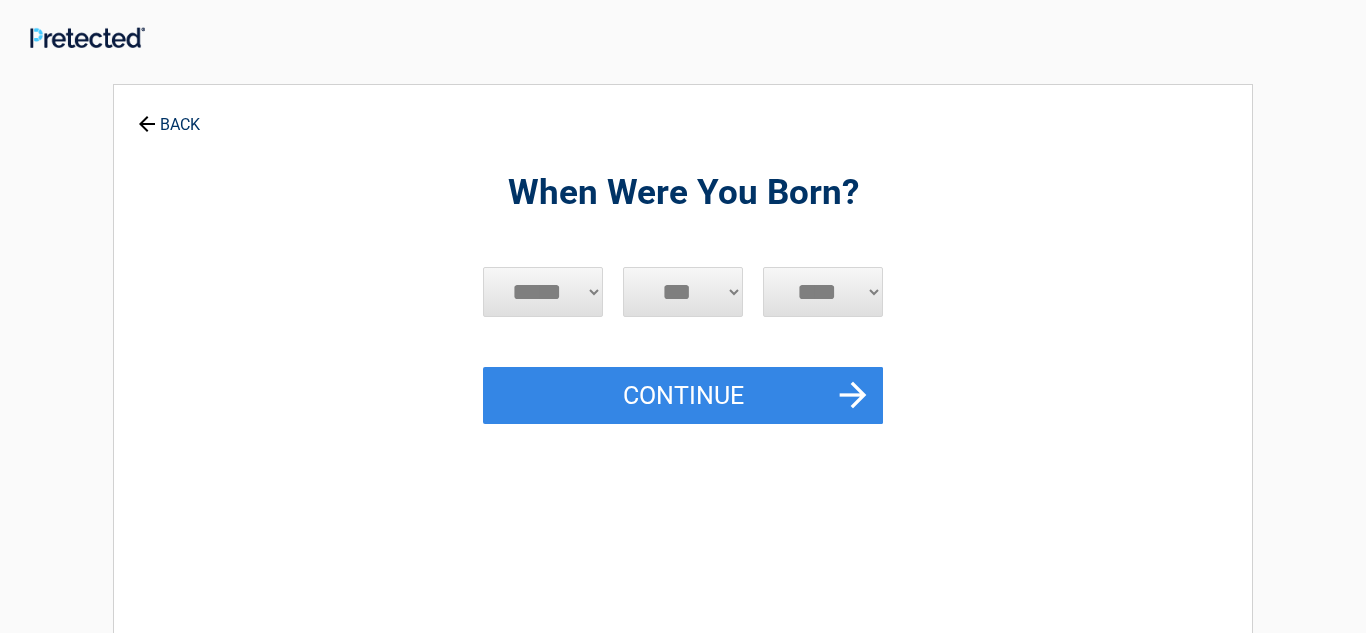click on "*****
***
***
***
***
***
***
***
***
***
***
***
***" at bounding box center (543, 292) 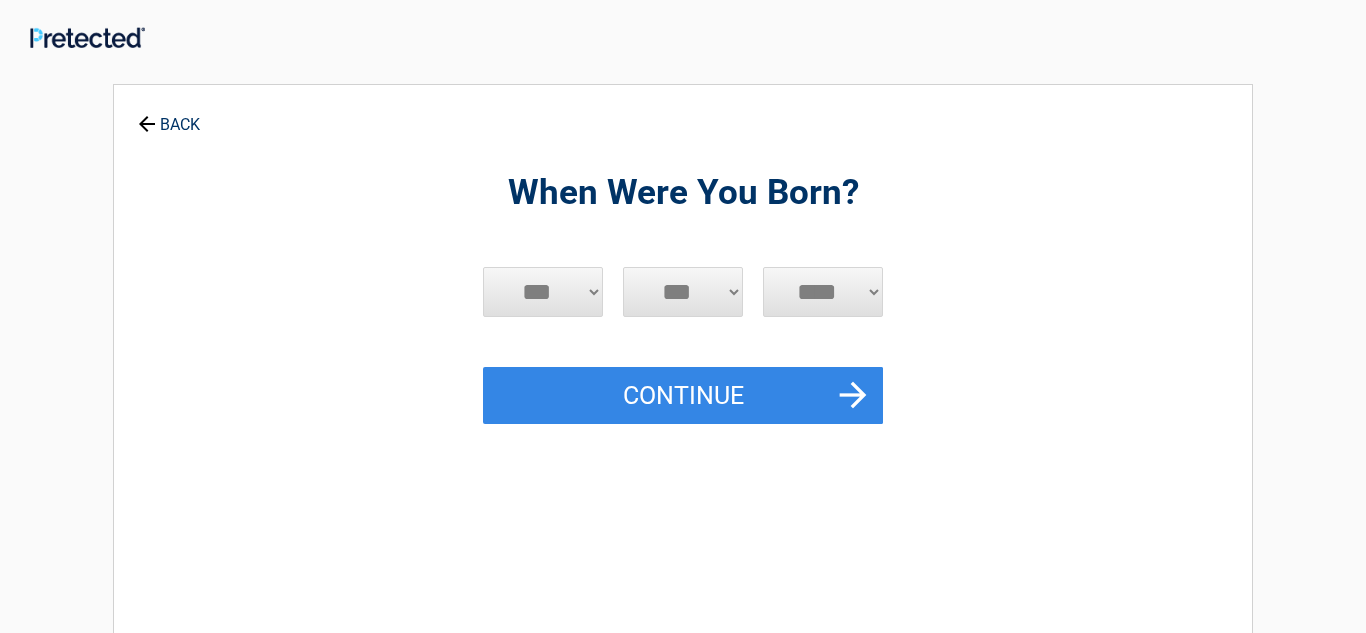 click on "*****
***
***
***
***
***
***
***
***
***
***
***
***" at bounding box center [543, 292] 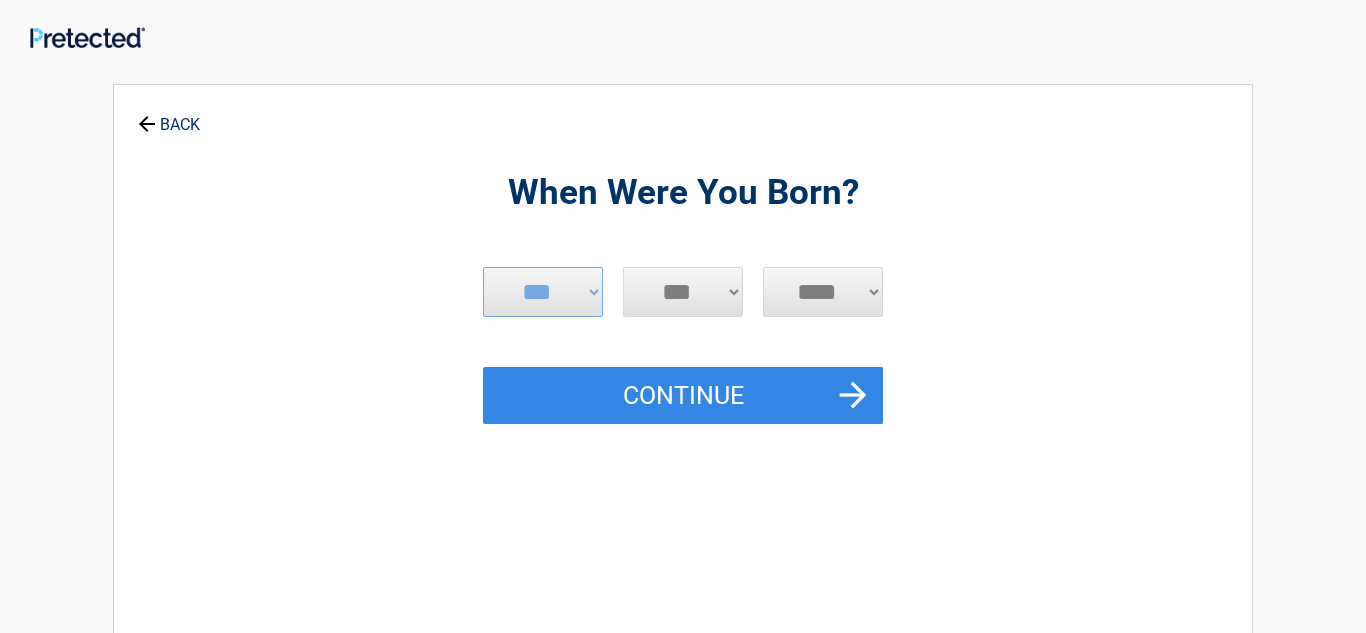 click on "*** * * * * * * * * * ** ** ** ** ** ** ** ** ** ** ** ** ** ** ** ** ** ** ** ** ** **" at bounding box center (683, 292) 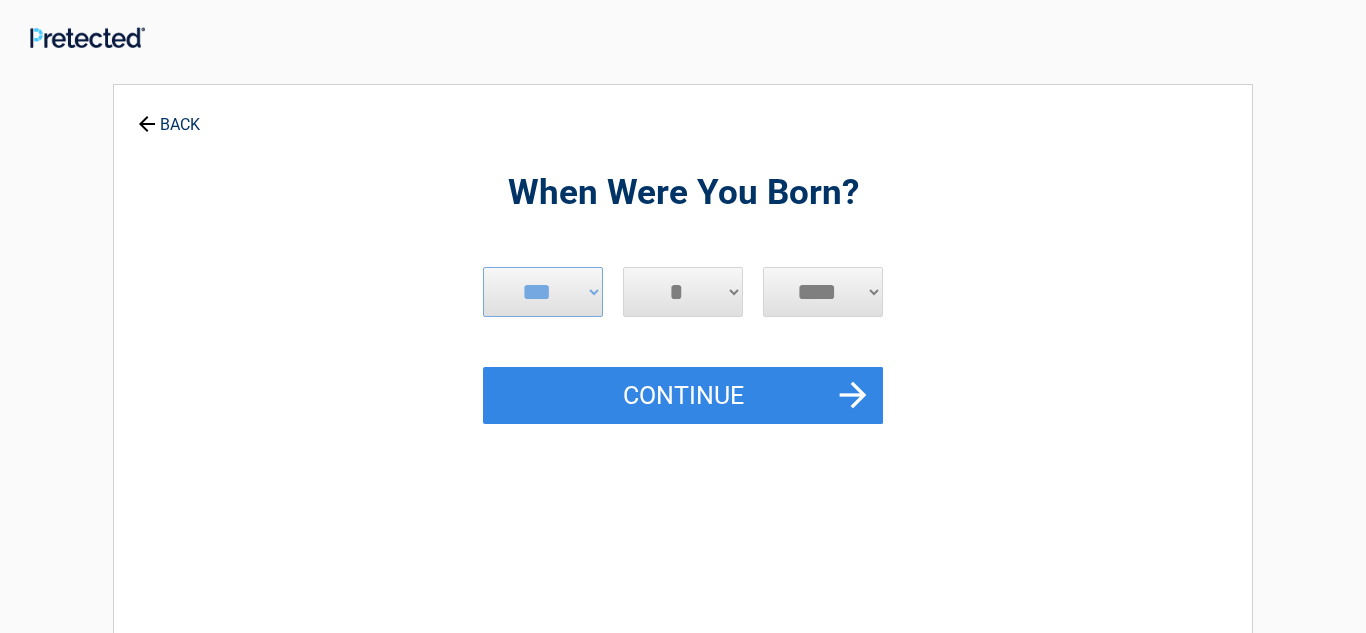 click on "*** * * * * * * * * * ** ** ** ** ** ** ** ** ** ** ** ** ** ** ** ** ** ** ** ** ** **" at bounding box center [683, 292] 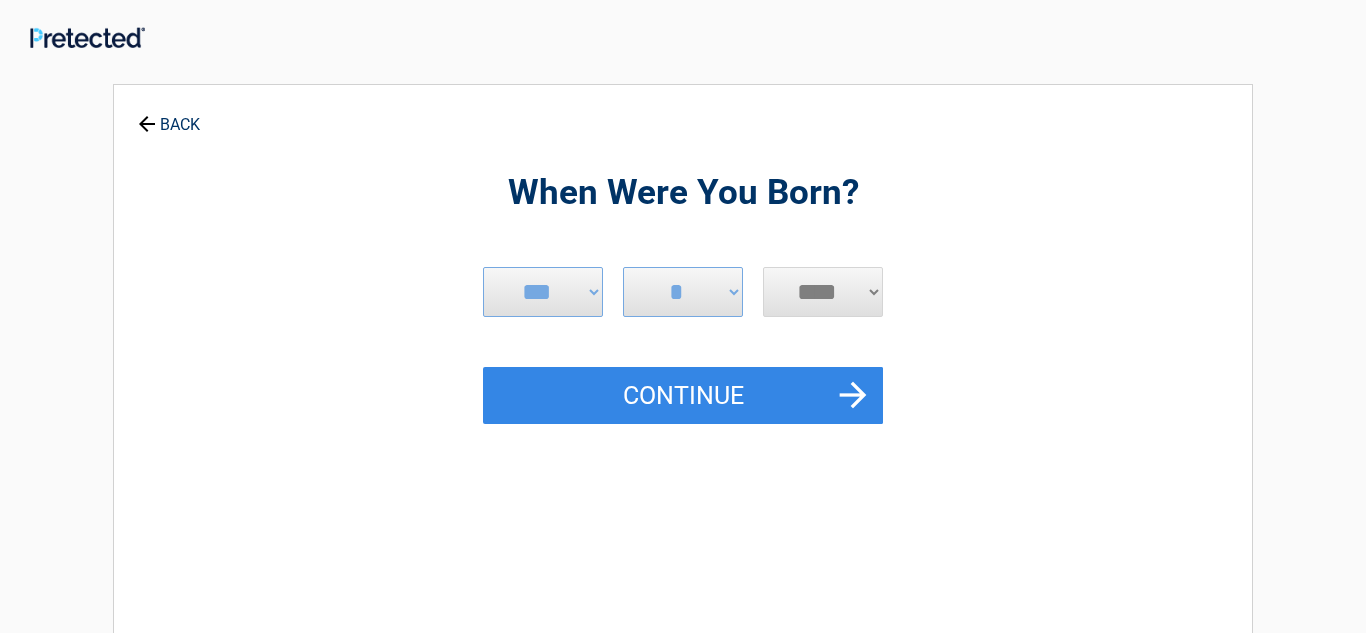 click on "****
****
****
****
****
****
****
****
****
****
****
****
****
****
****
****
****
****
****
****
****
****
****
****
****
****
****
****
****
****
****
****
****
****
****
****
****
****
****
****
****
****
****
****
****
****
****
****
****
****
****
****
****
****
****
****
****
****
****
****
****
****
****
****" at bounding box center (823, 292) 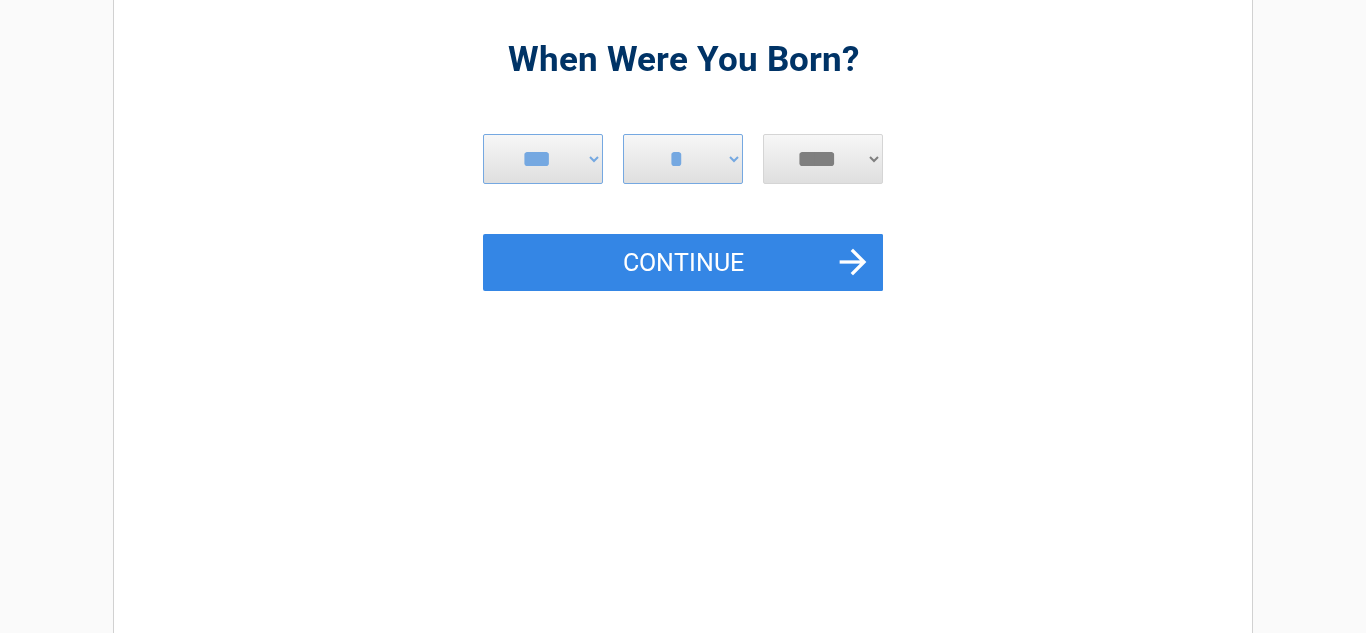 scroll, scrollTop: 134, scrollLeft: 0, axis: vertical 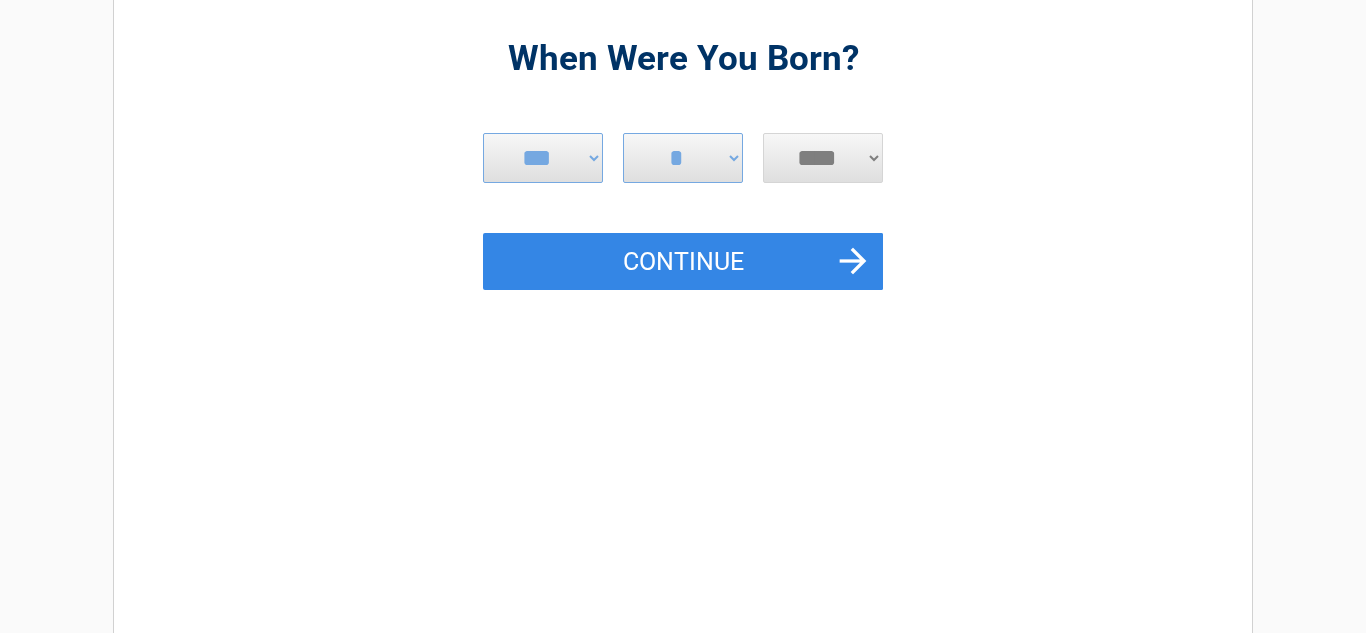 click on "****
****
****
****
****
****
****
****
****
****
****
****
****
****
****
****
****
****
****
****
****
****
****
****
****
****
****
****
****
****
****
****
****
****
****
****
****
****
****
****
****
****
****
****
****
****
****
****
****
****
****
****
****
****
****
****
****
****
****
****
****
****
****
****" at bounding box center (823, 158) 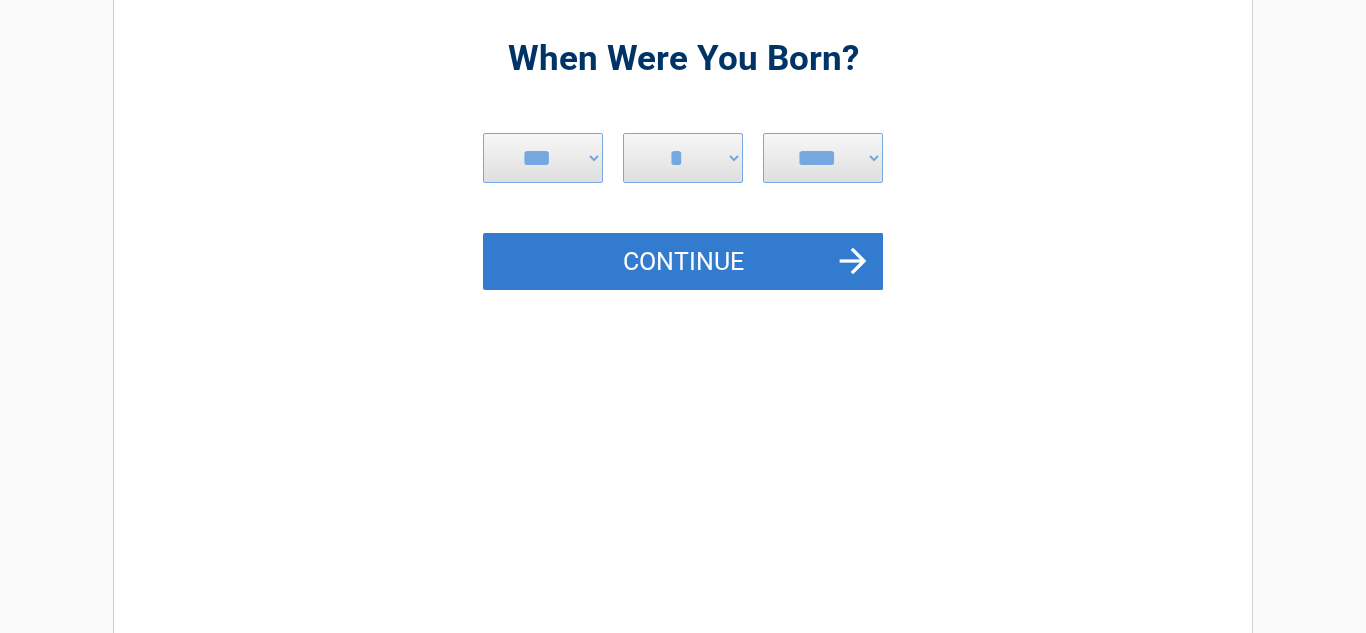 click on "Continue" at bounding box center [683, 262] 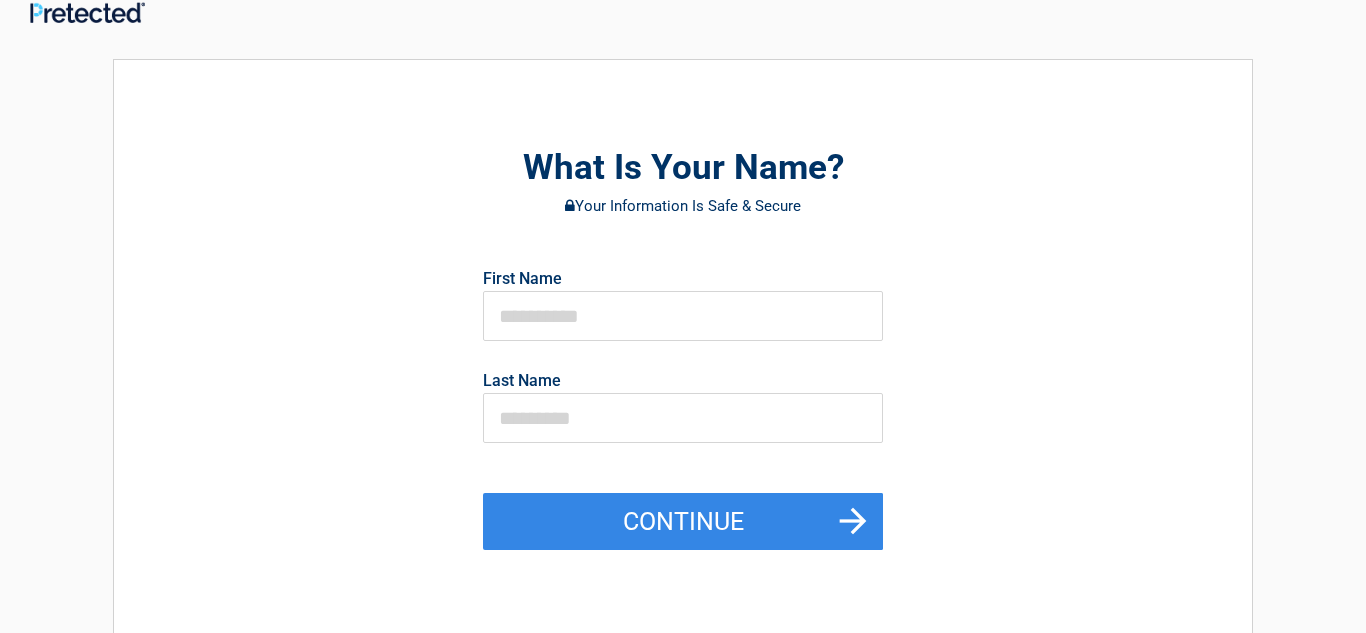 scroll, scrollTop: 0, scrollLeft: 0, axis: both 